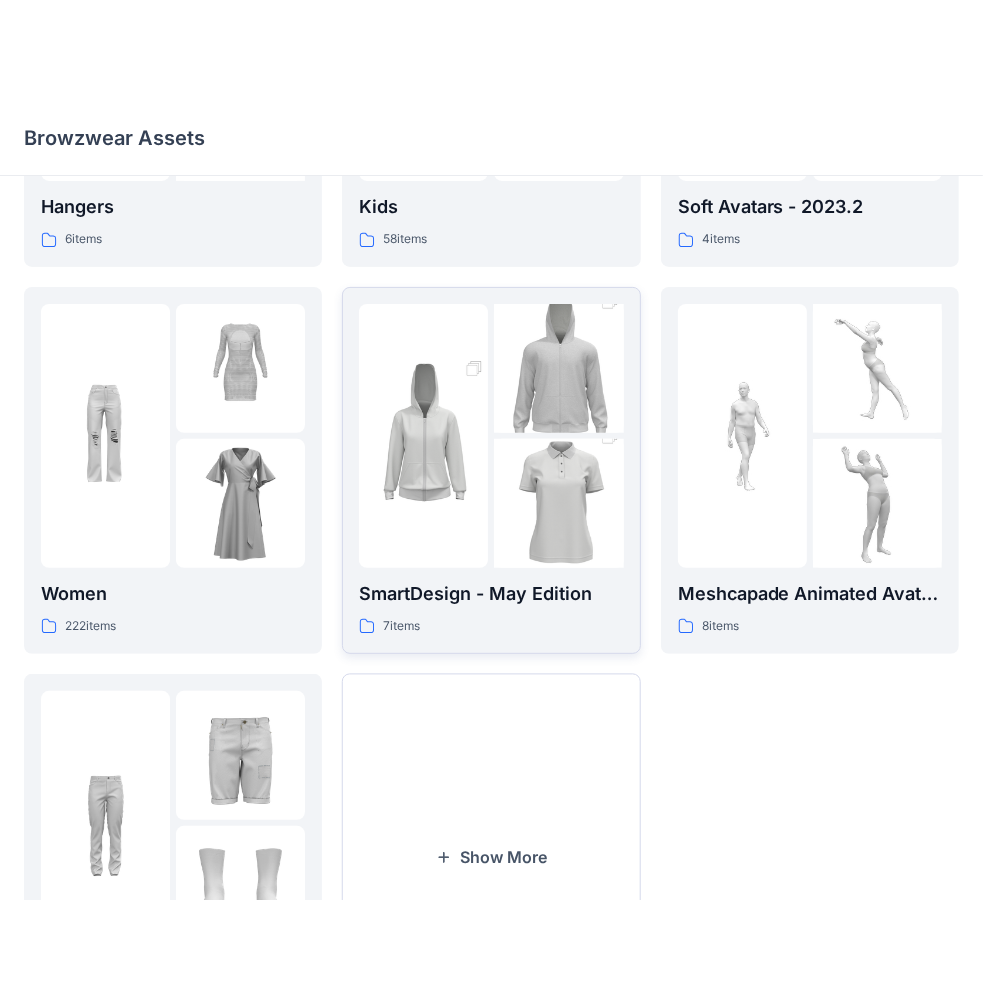 scroll, scrollTop: 0, scrollLeft: 0, axis: both 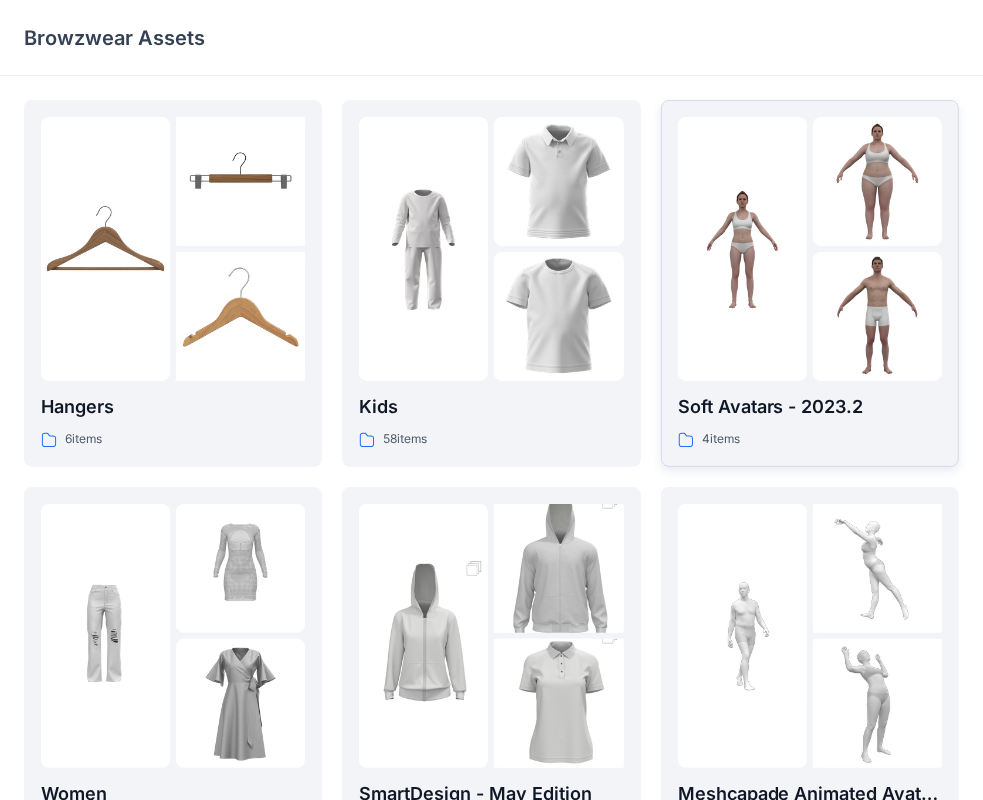 click at bounding box center (810, 249) 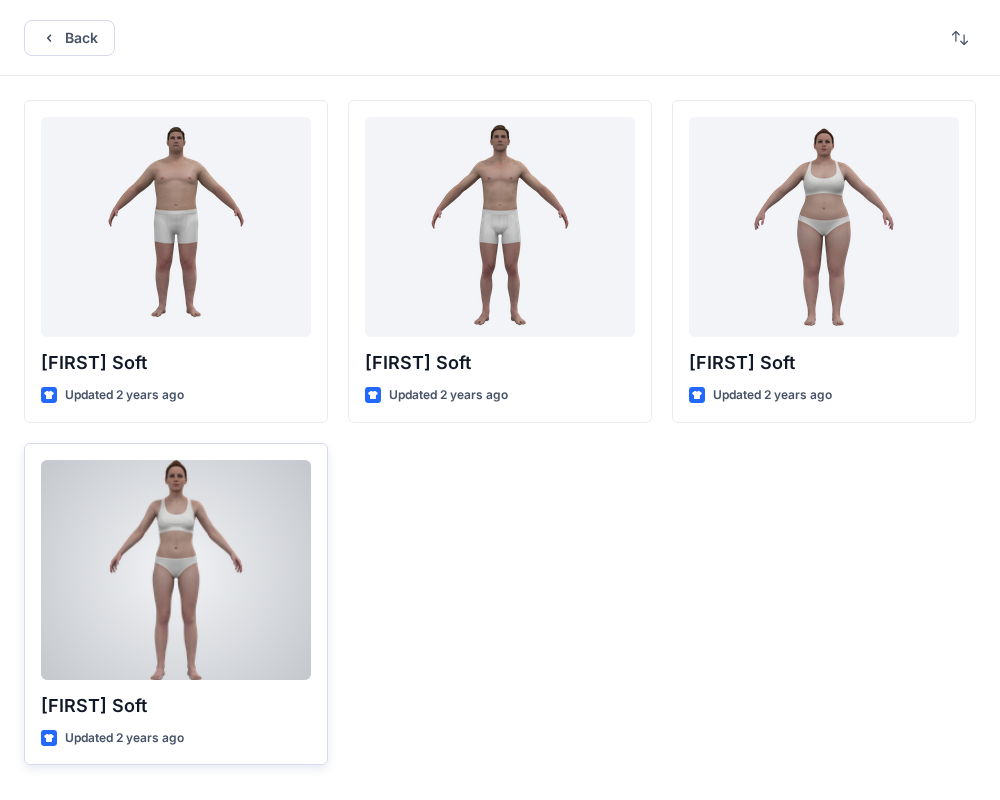 click at bounding box center (176, 570) 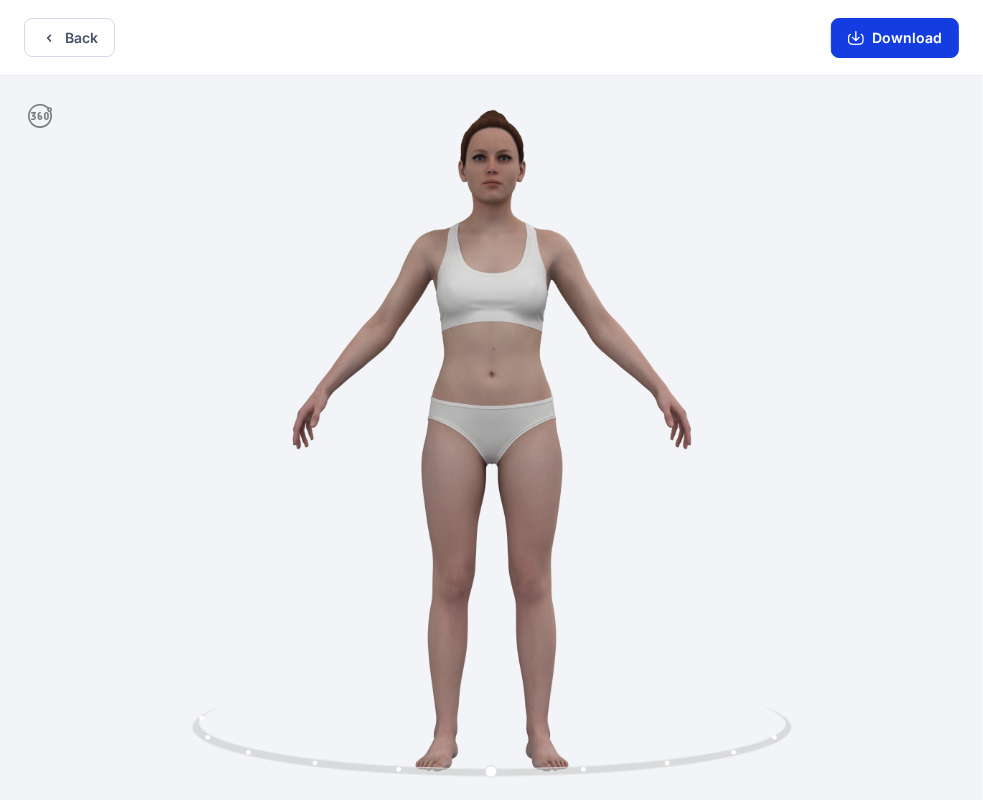 click on "Download" at bounding box center [895, 38] 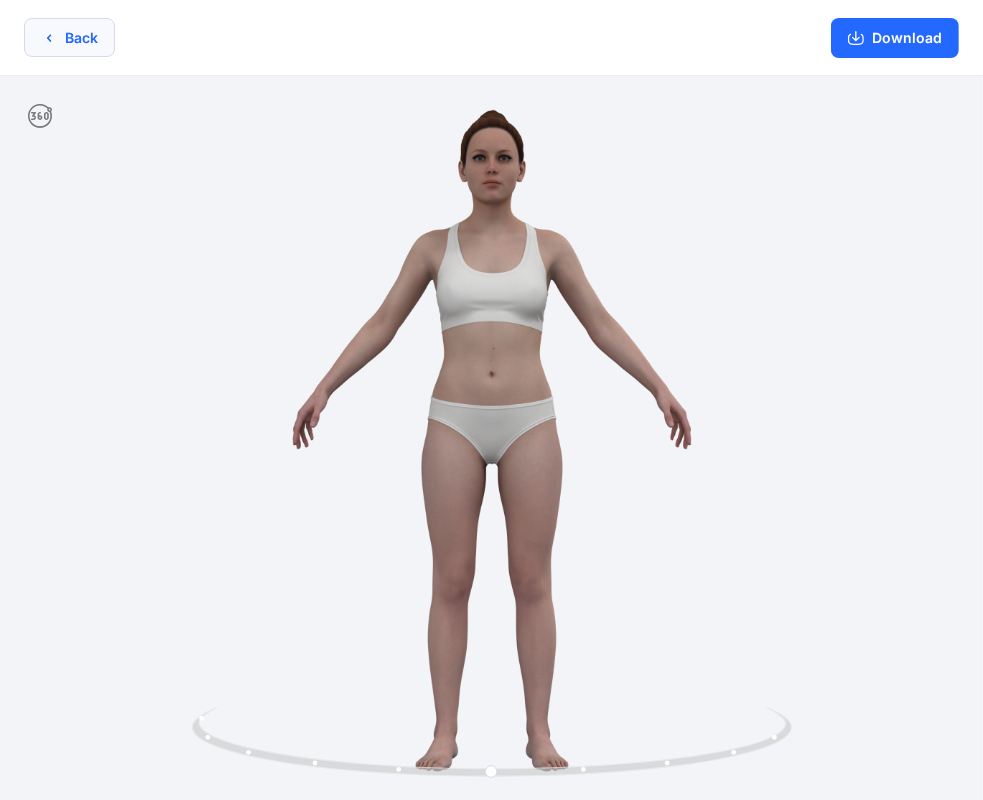 click 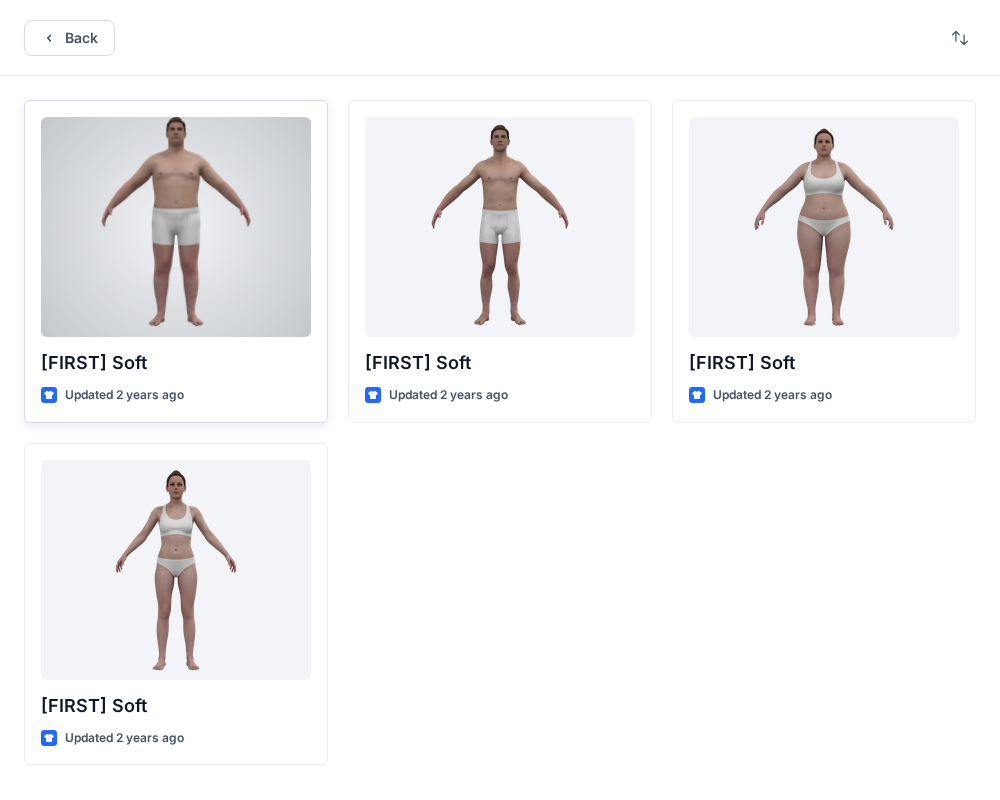 click at bounding box center (176, 227) 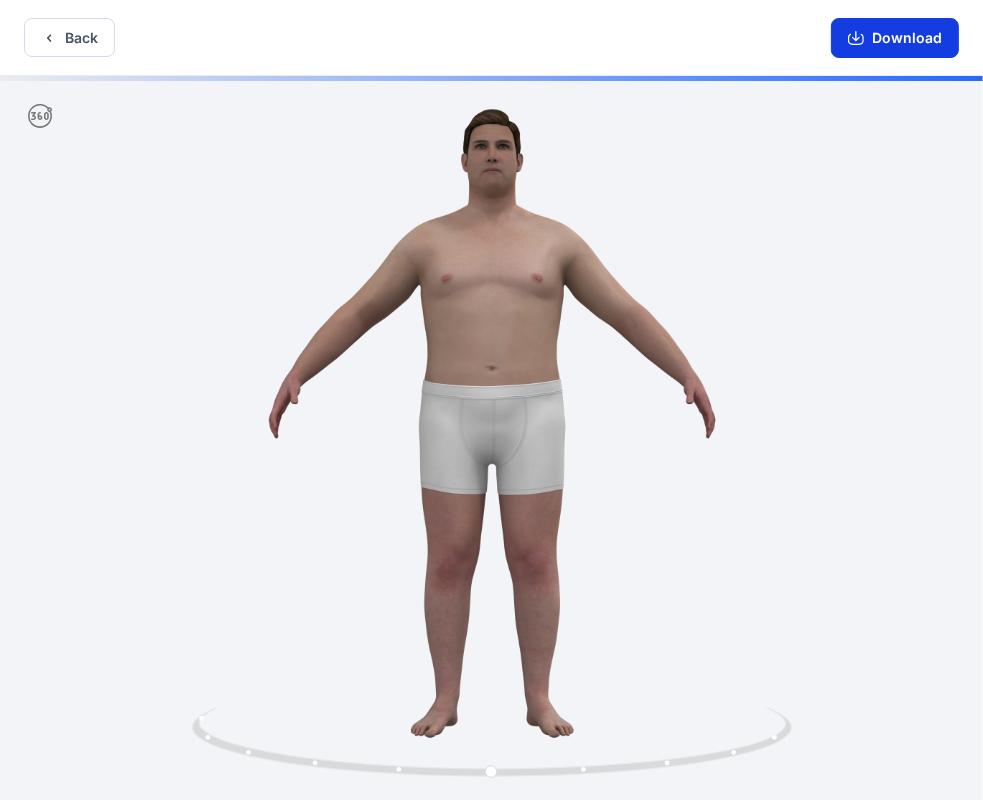 click on "Download" at bounding box center [895, 38] 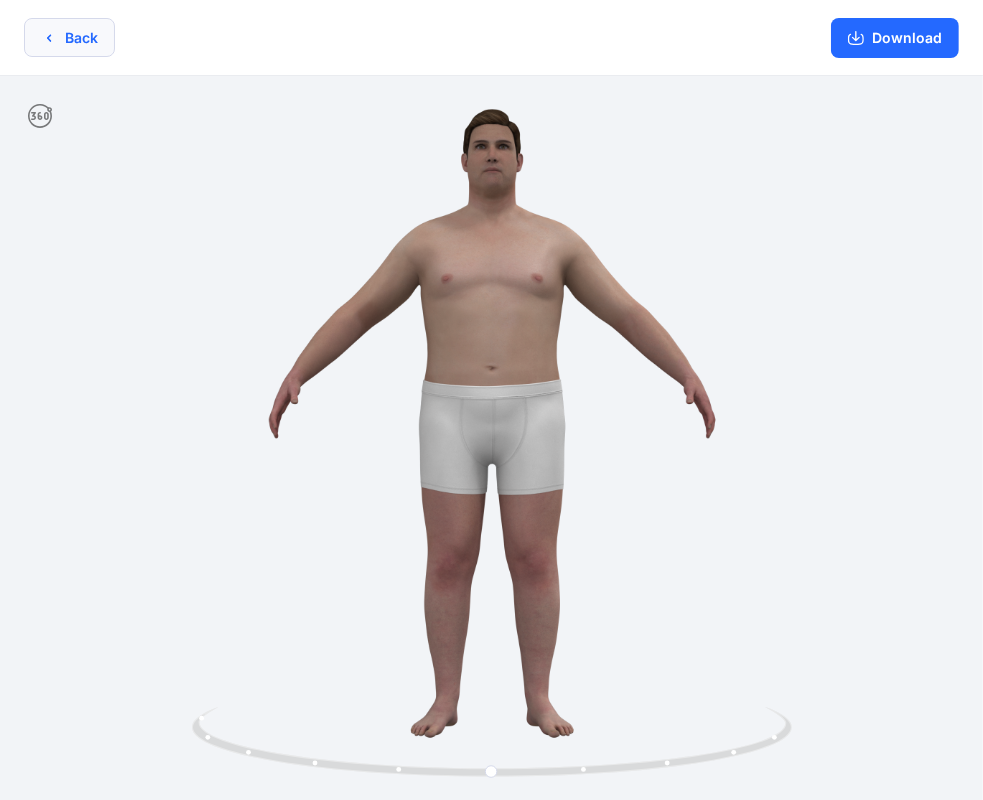 click on "Back" at bounding box center (69, 37) 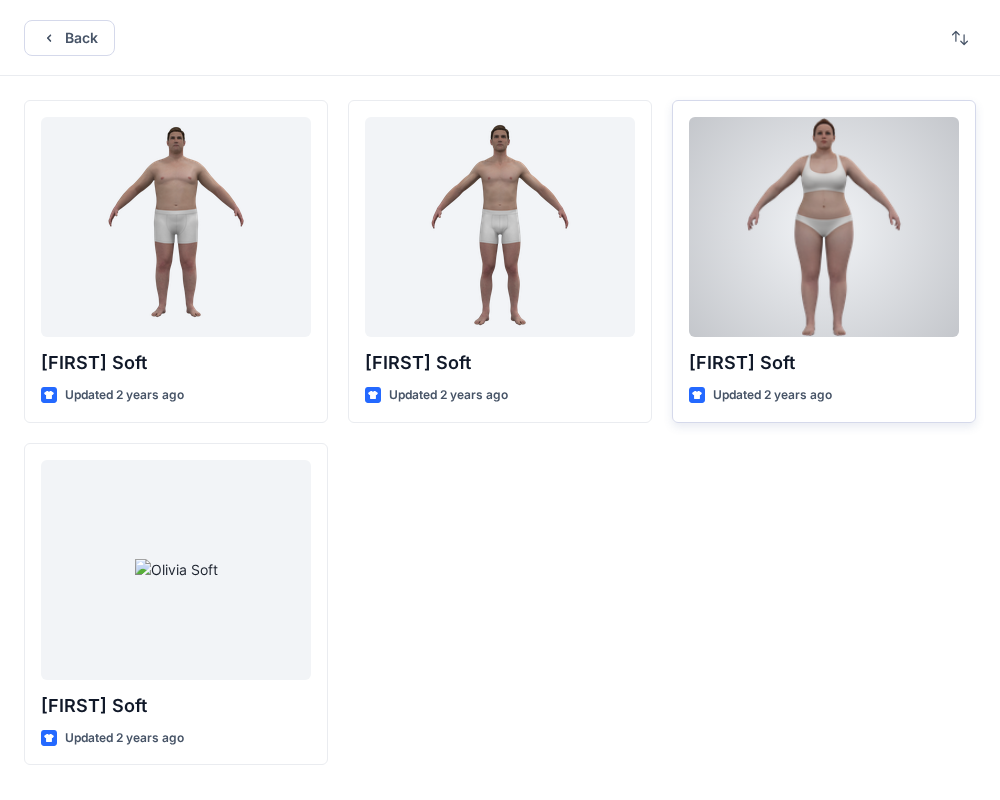 click at bounding box center (824, 227) 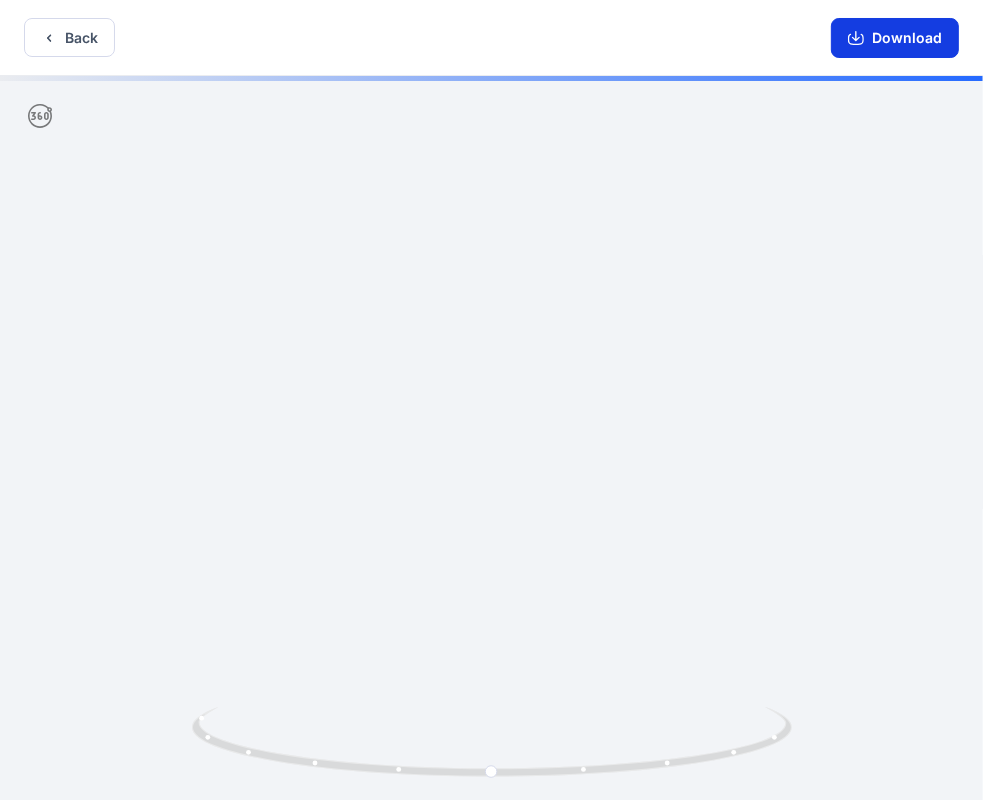 drag, startPoint x: 905, startPoint y: 37, endPoint x: 255, endPoint y: 174, distance: 664.2808 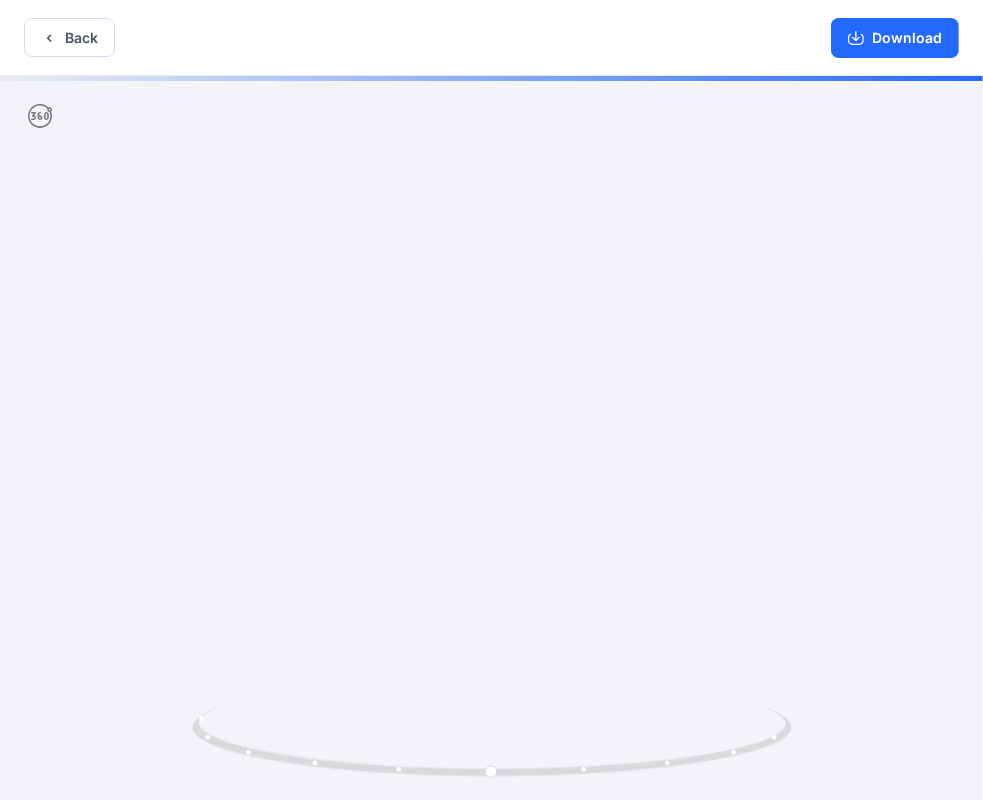 click on "Download" at bounding box center [895, 38] 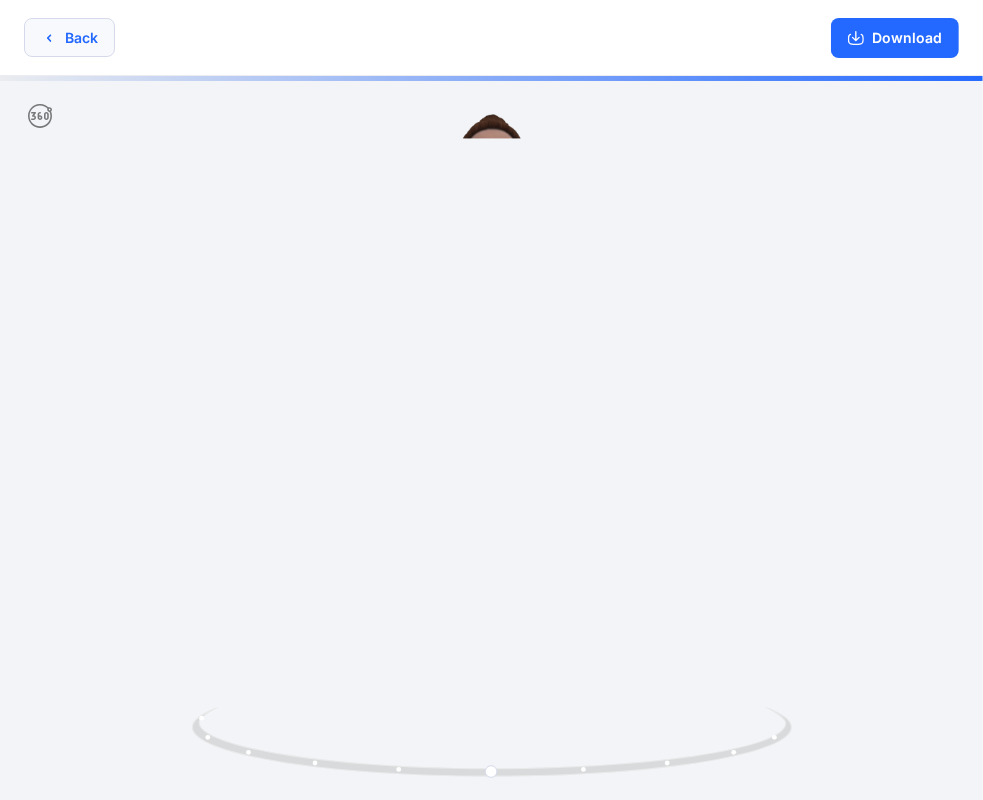 click on "Back" at bounding box center (69, 37) 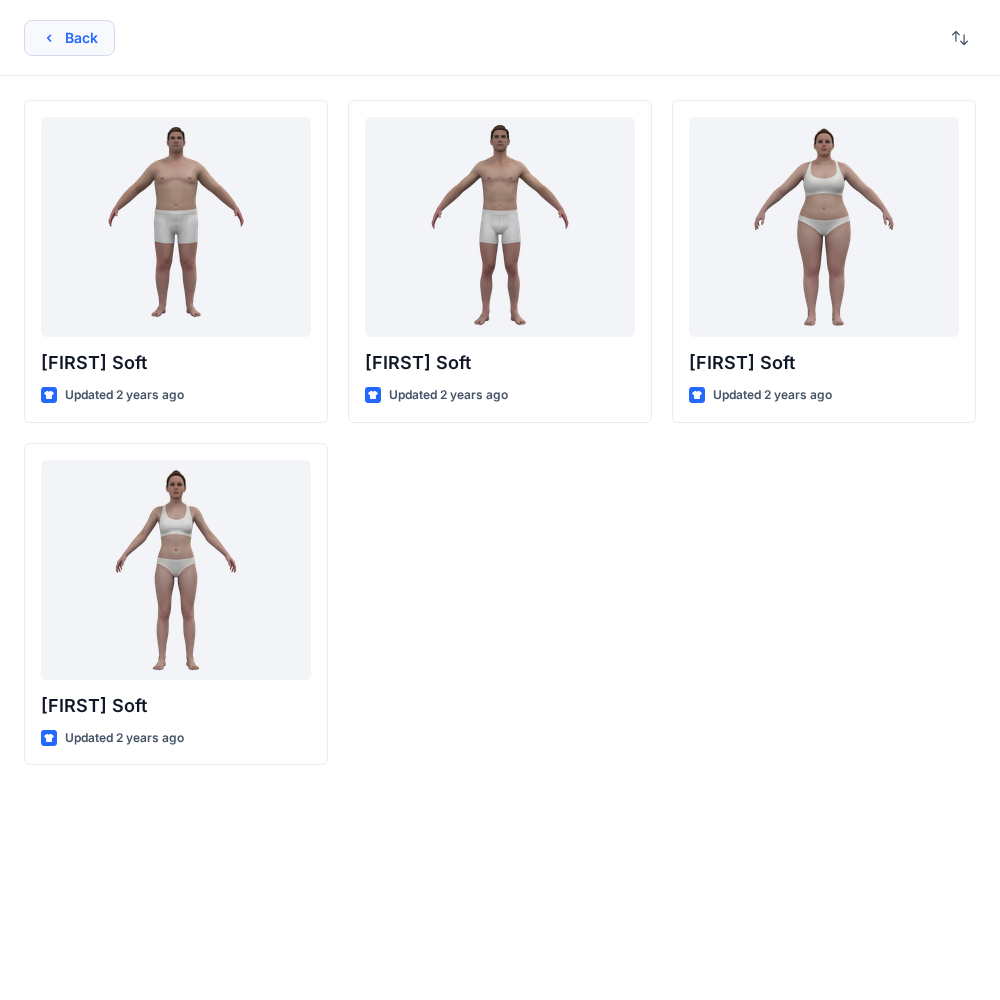 click 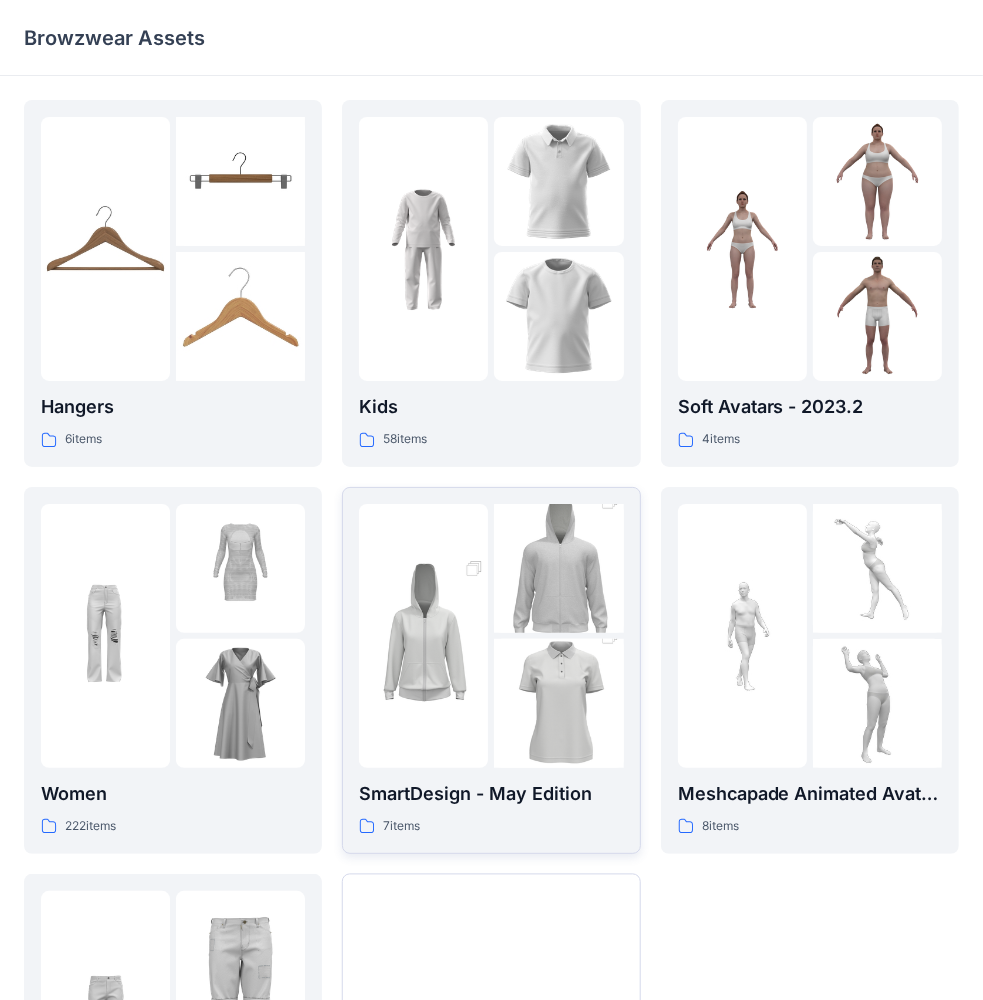 scroll, scrollTop: 200, scrollLeft: 0, axis: vertical 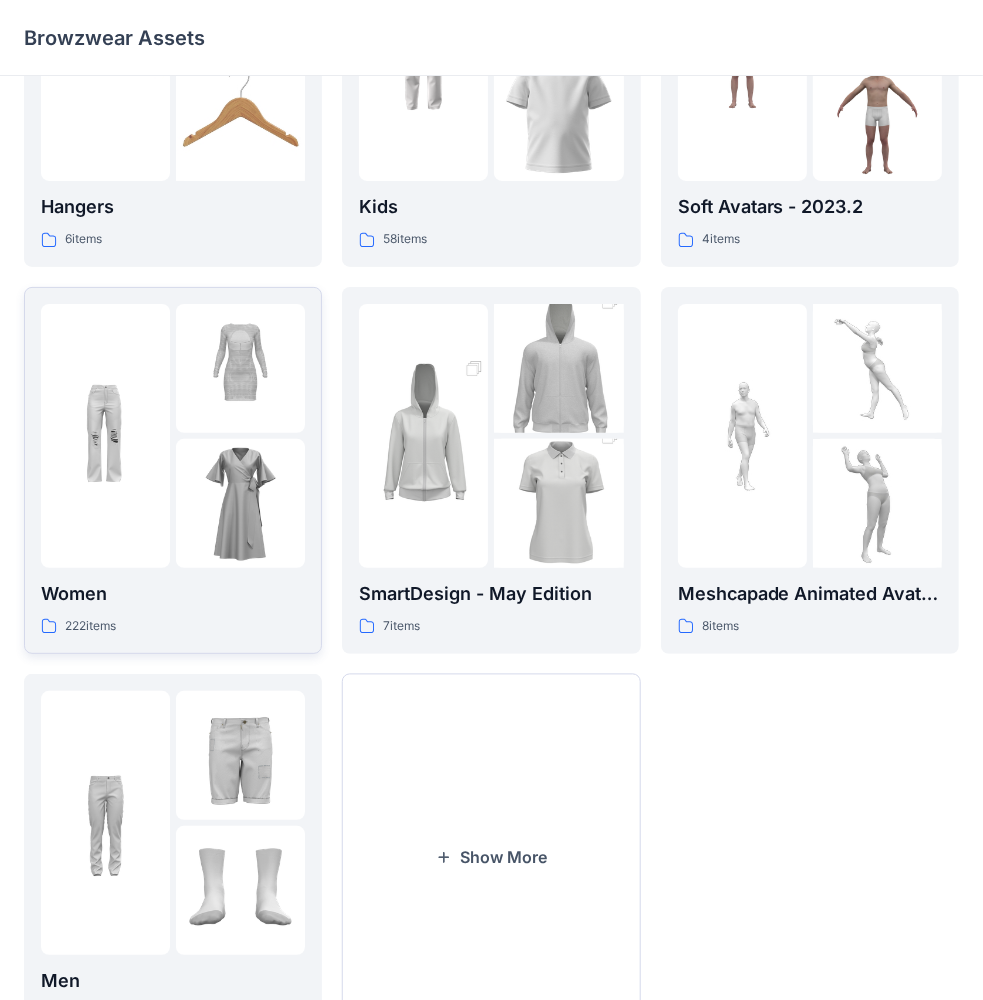 click at bounding box center (240, 503) 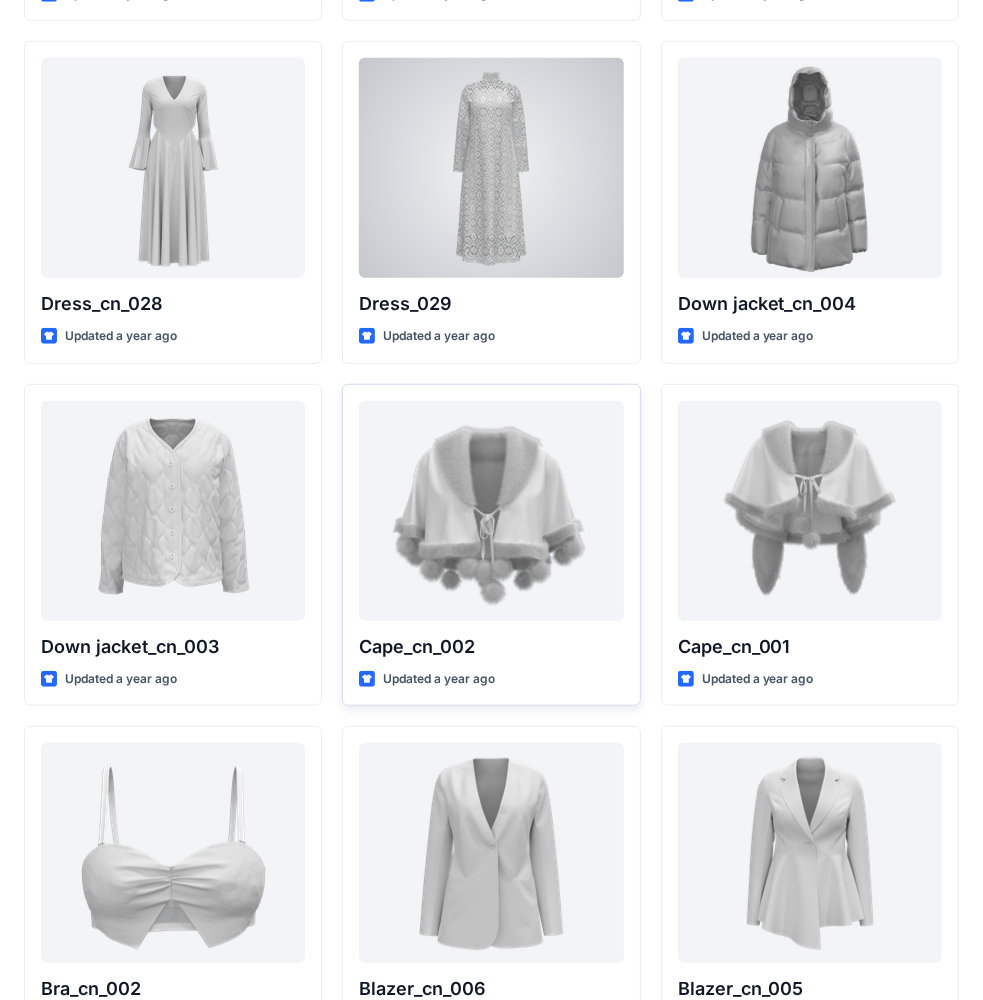 scroll, scrollTop: 844, scrollLeft: 0, axis: vertical 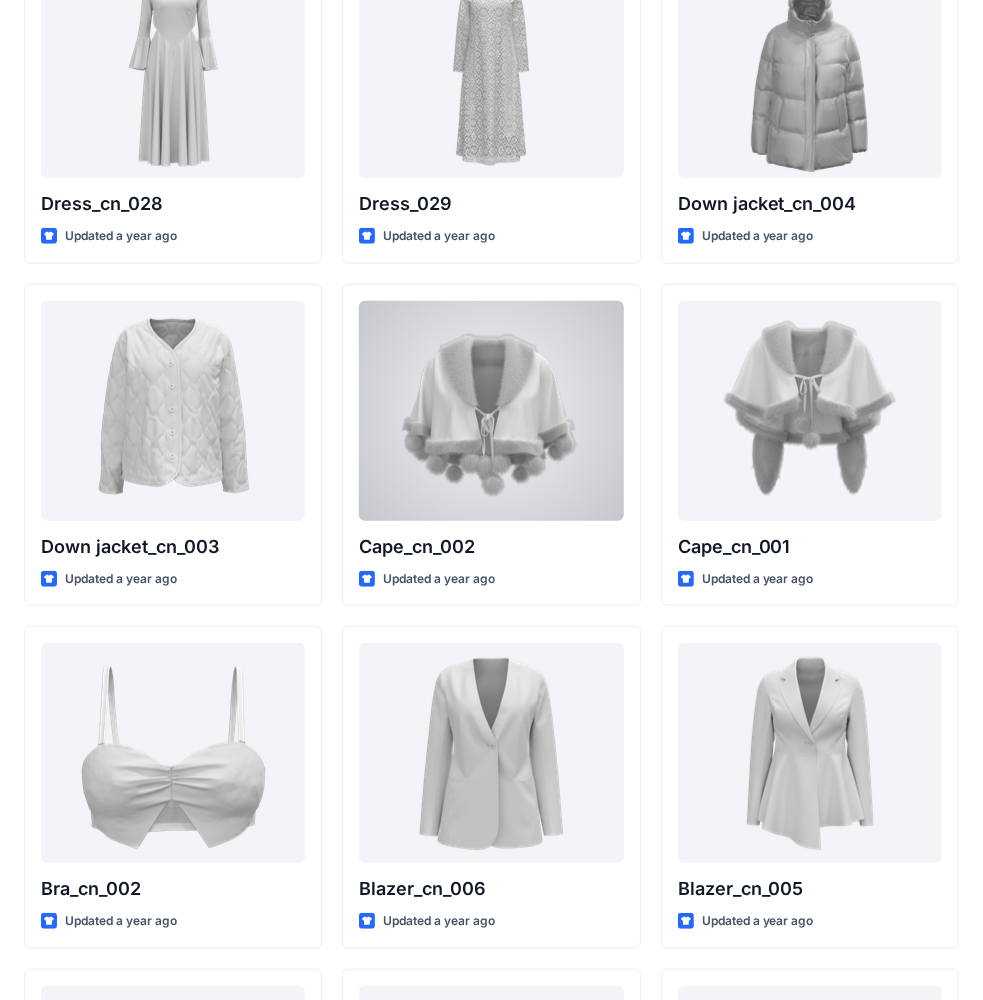 click at bounding box center [491, 411] 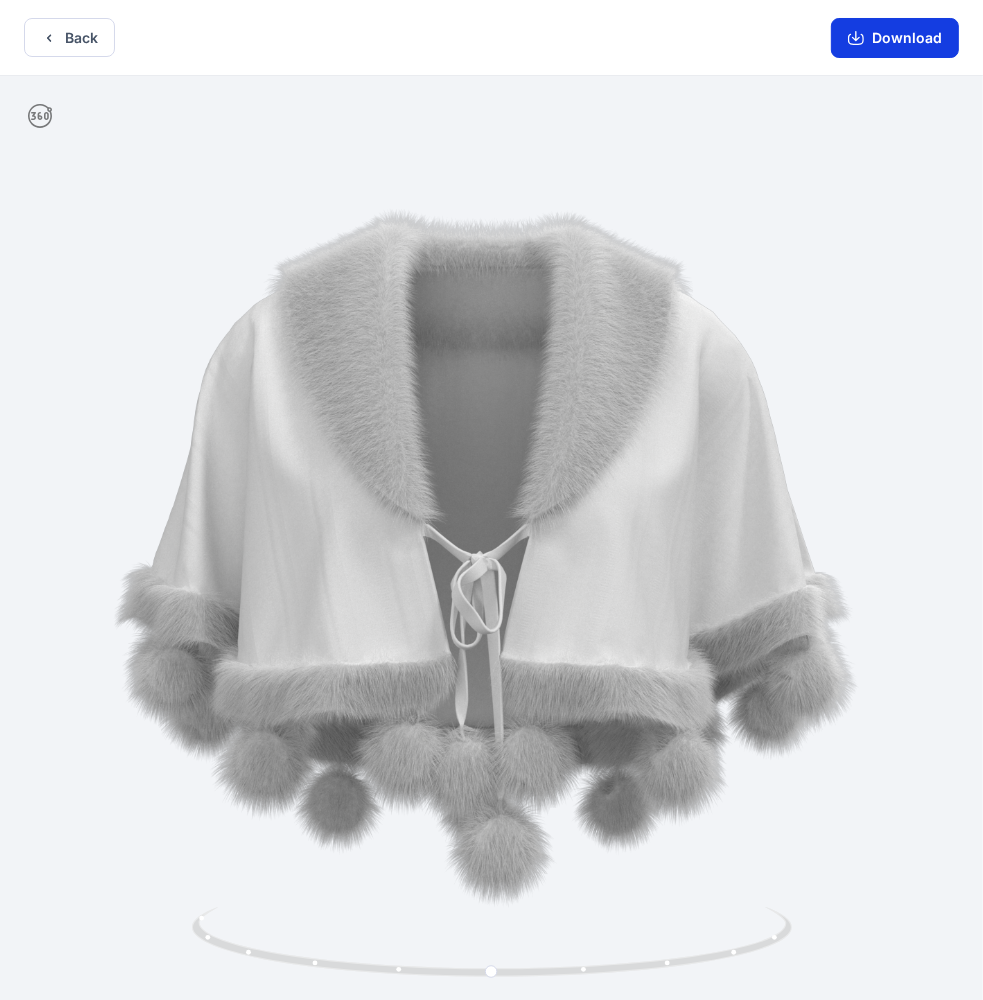 click on "Download" at bounding box center (895, 38) 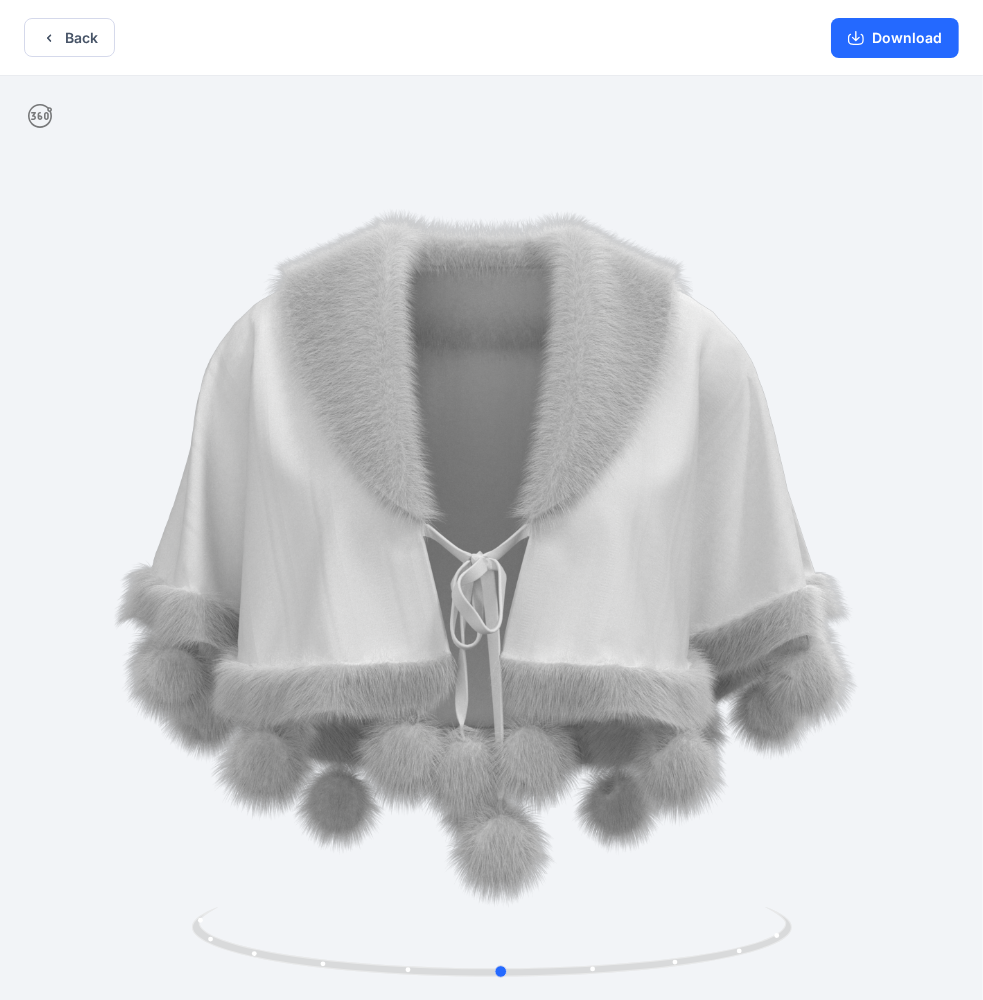 drag, startPoint x: 436, startPoint y: 461, endPoint x: 854, endPoint y: 448, distance: 418.20212 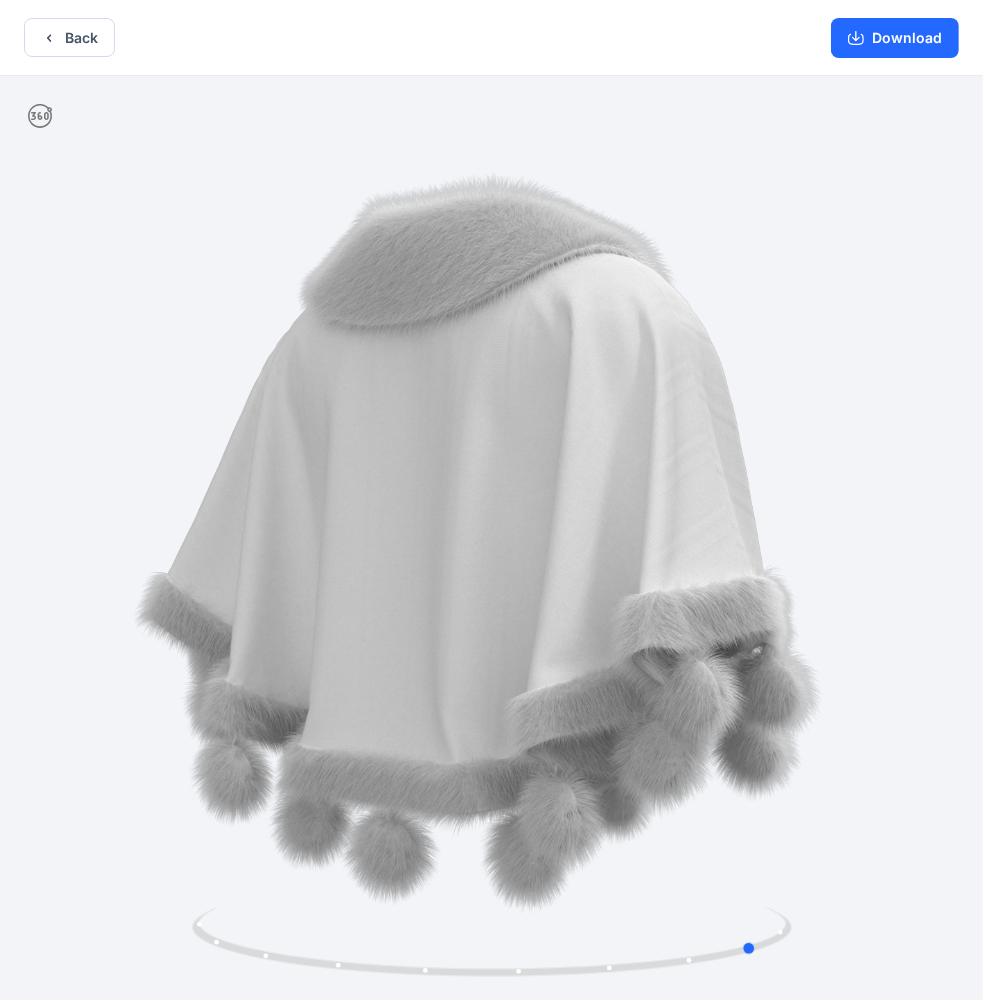 drag, startPoint x: 738, startPoint y: 476, endPoint x: 854, endPoint y: 416, distance: 130.59862 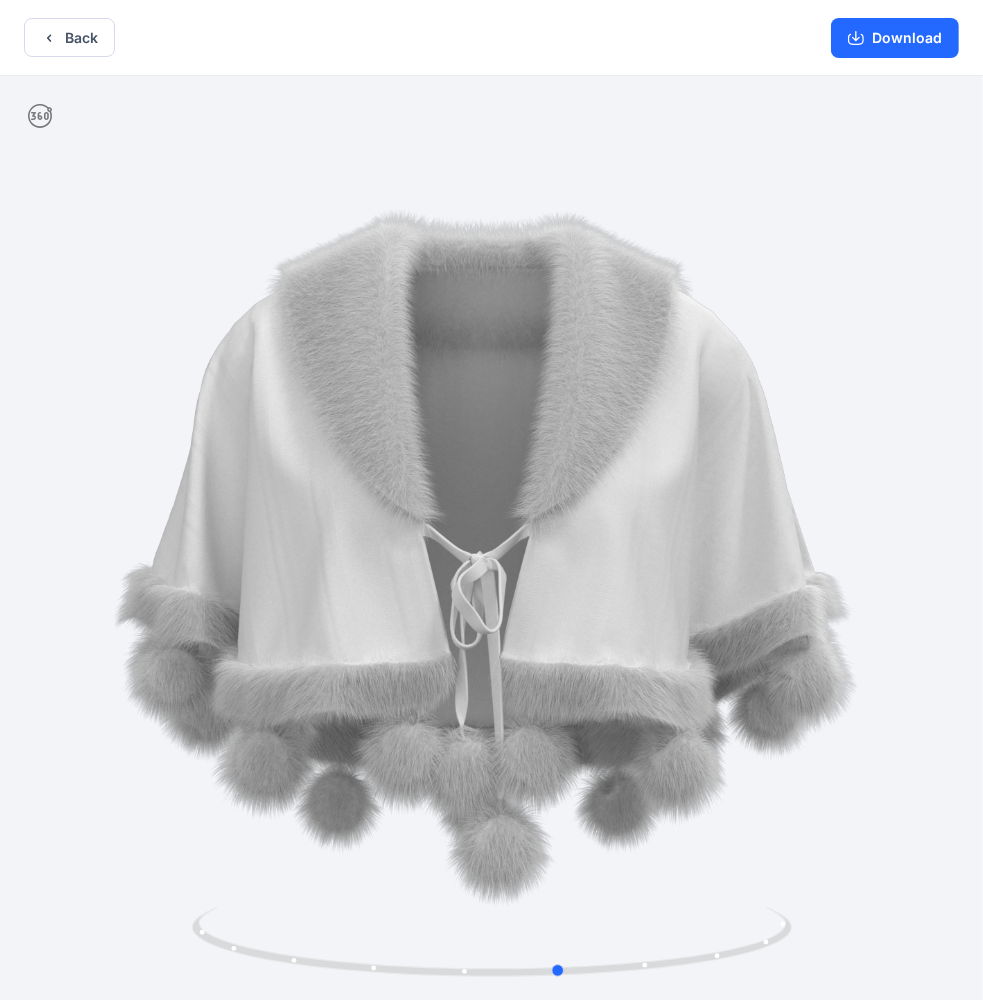 drag, startPoint x: 699, startPoint y: 486, endPoint x: 480, endPoint y: 400, distance: 235.28069 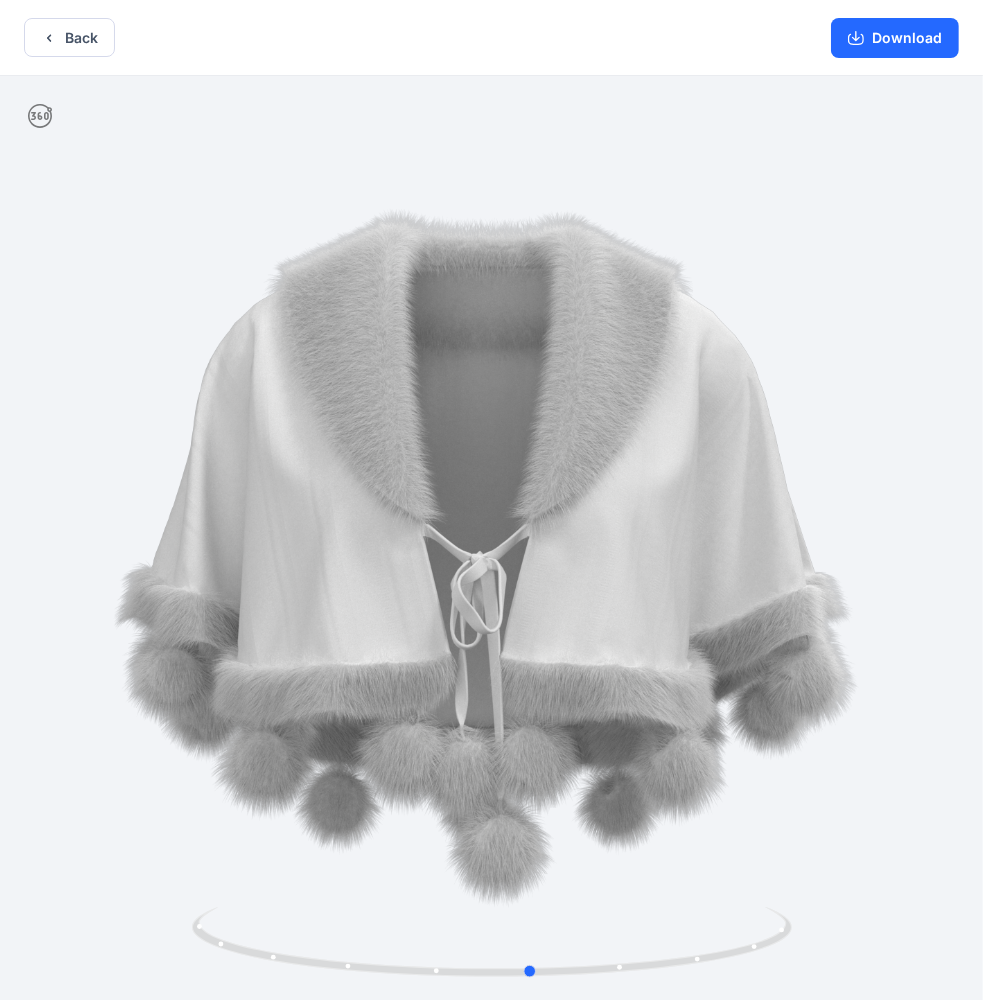 drag, startPoint x: 421, startPoint y: 462, endPoint x: 392, endPoint y: 437, distance: 38.28838 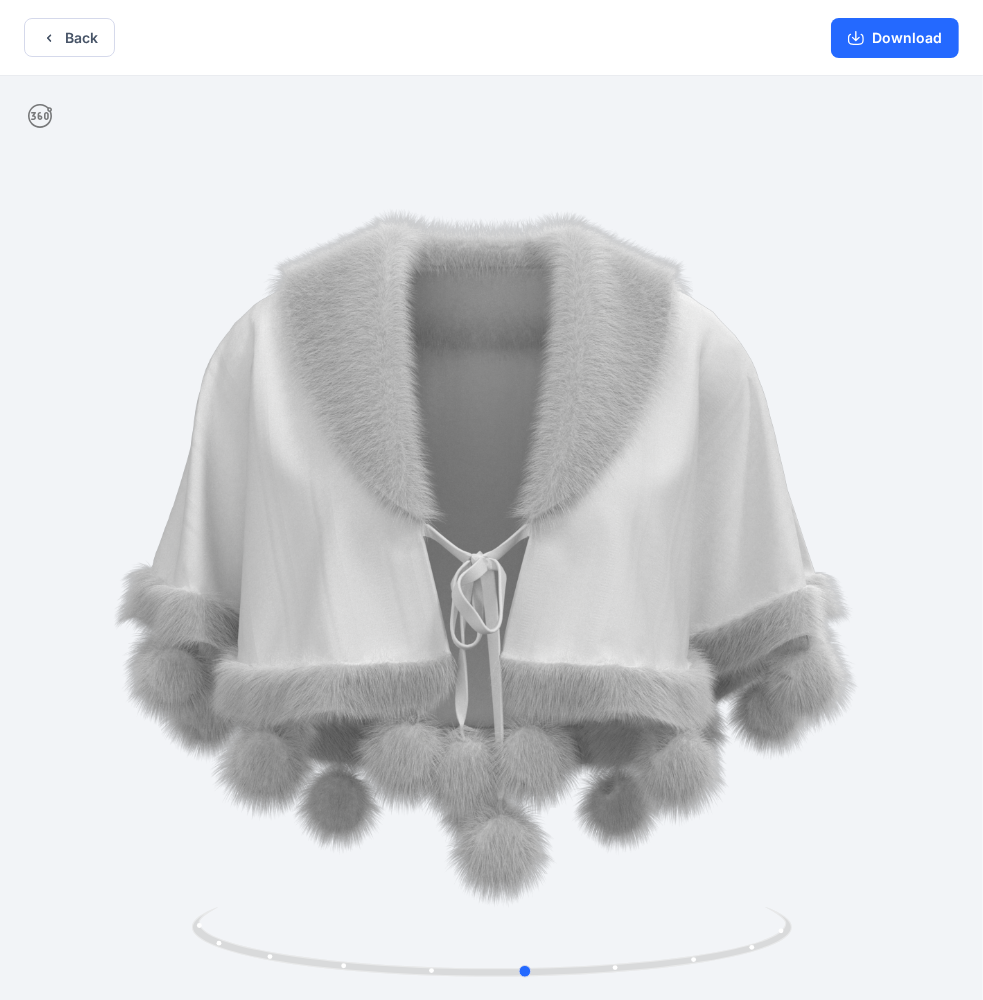 drag, startPoint x: 608, startPoint y: 503, endPoint x: 648, endPoint y: 467, distance: 53.814495 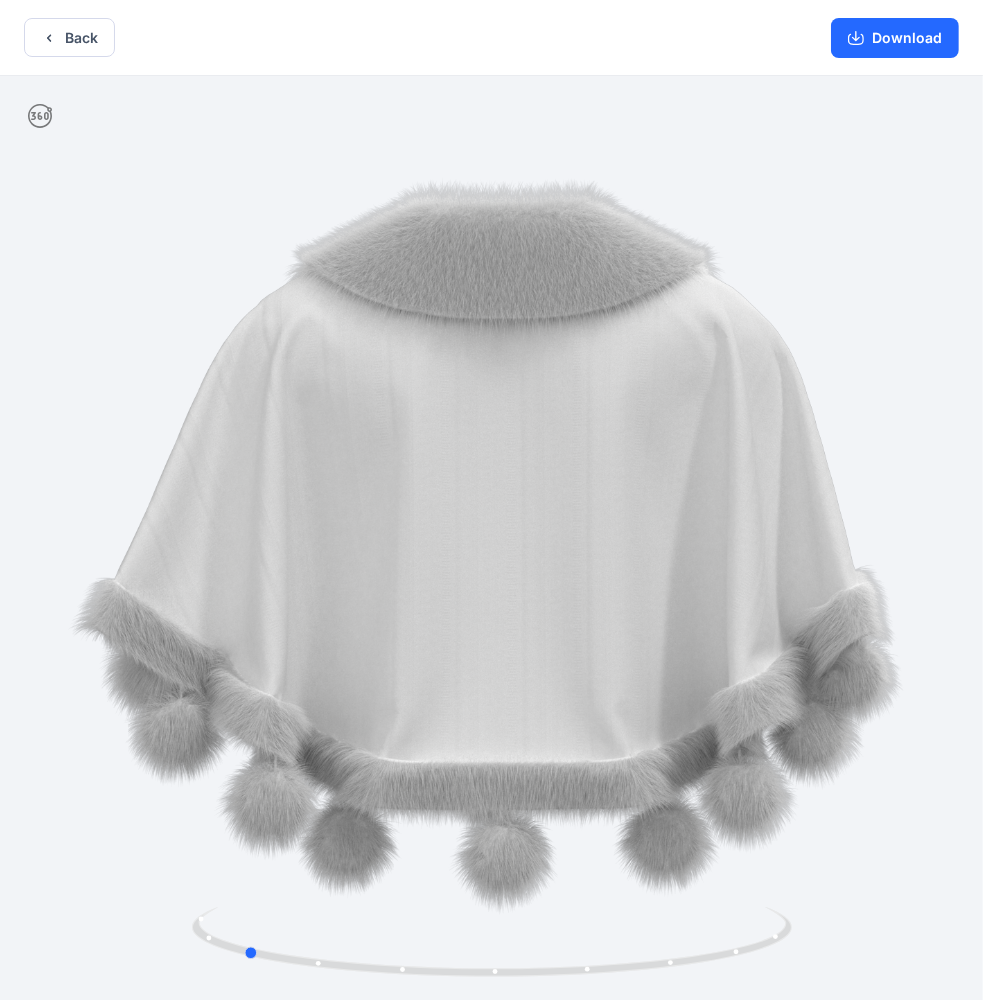 drag, startPoint x: 445, startPoint y: 469, endPoint x: 560, endPoint y: 425, distance: 123.13001 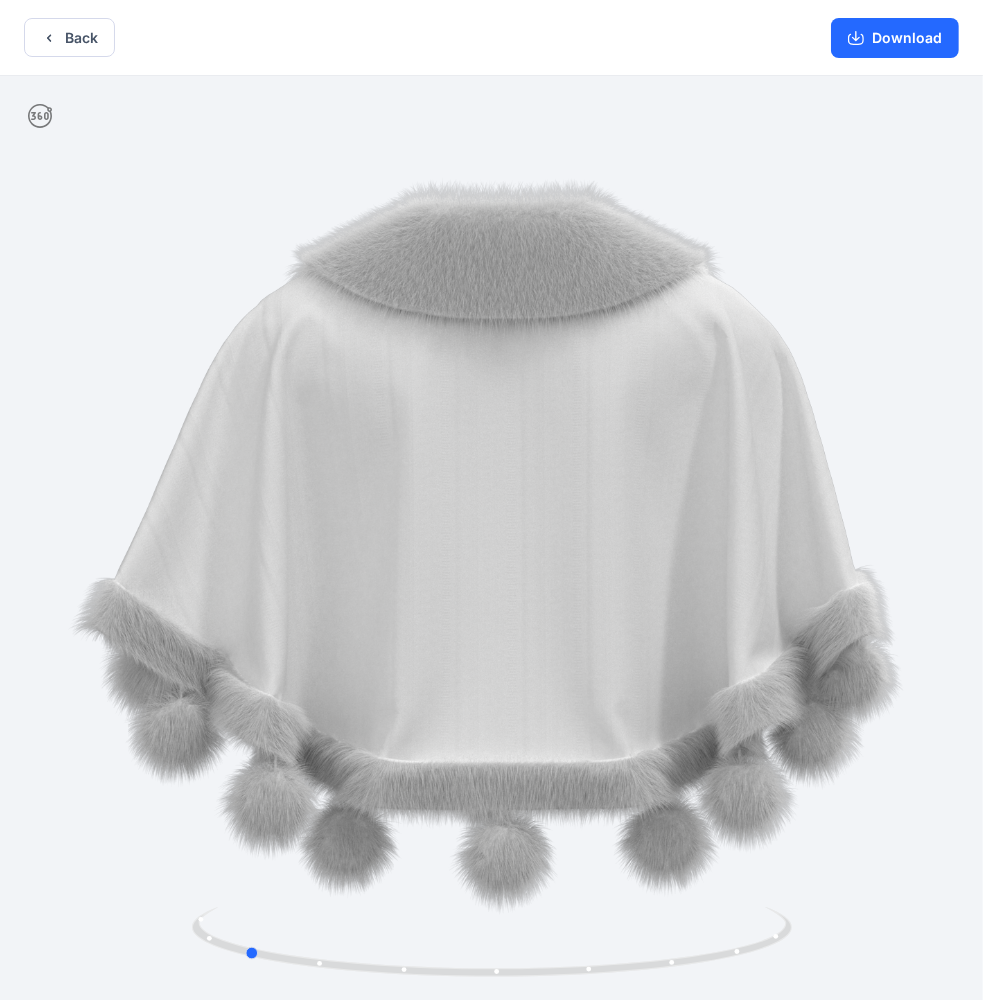 click at bounding box center [491, 540] 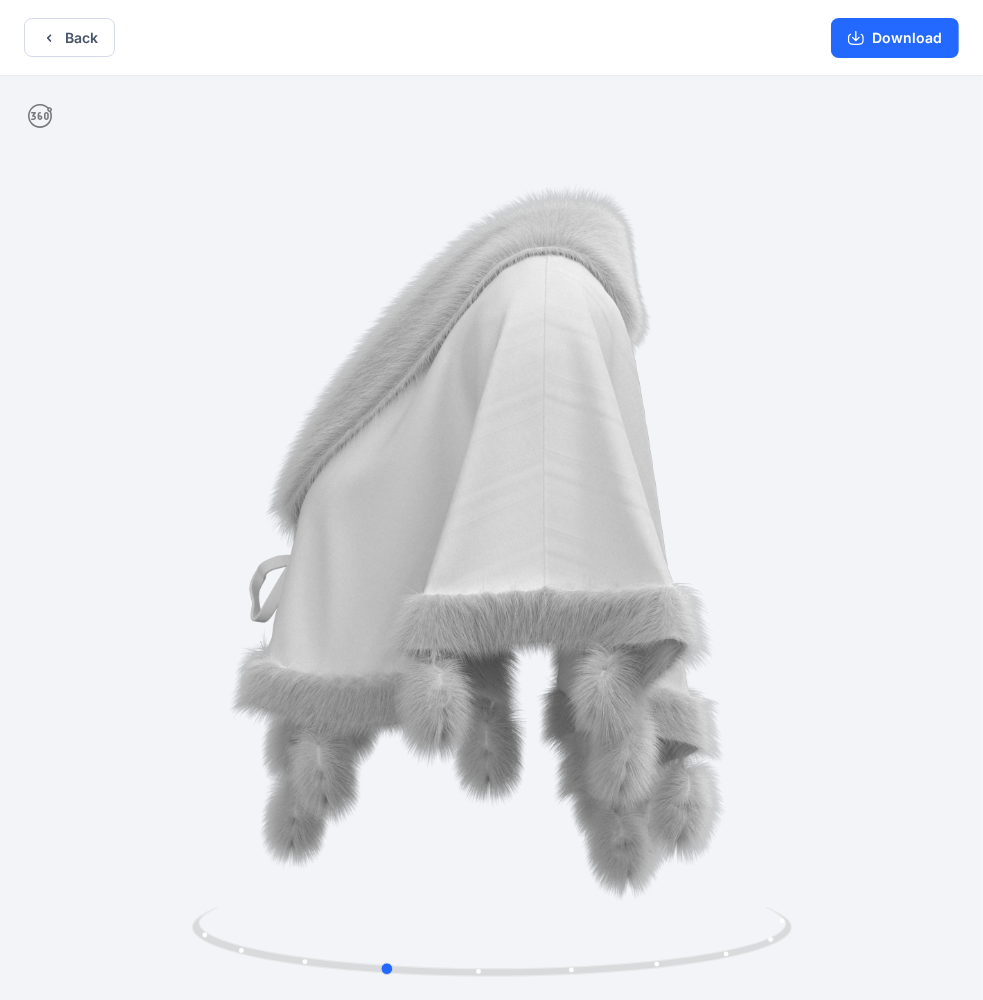drag, startPoint x: 332, startPoint y: 342, endPoint x: 472, endPoint y: 376, distance: 144.06943 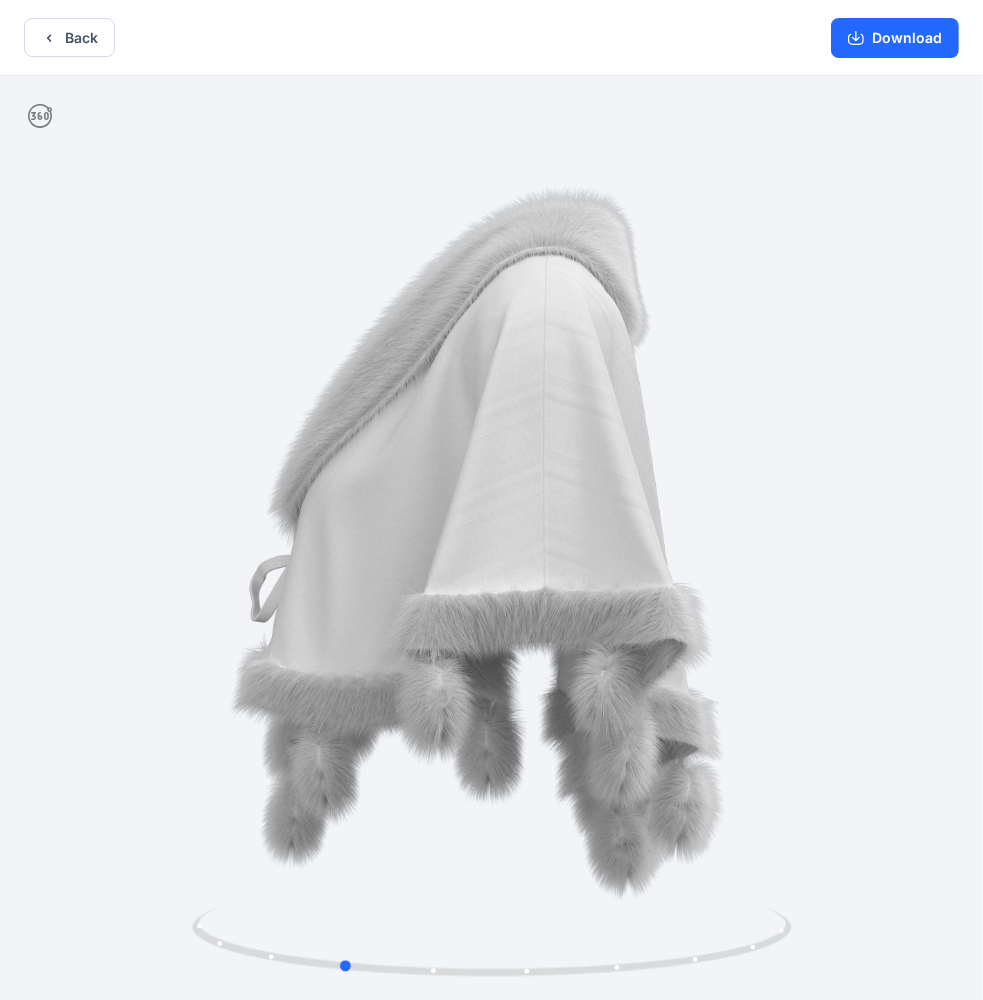 drag, startPoint x: 456, startPoint y: 390, endPoint x: 413, endPoint y: 426, distance: 56.0803 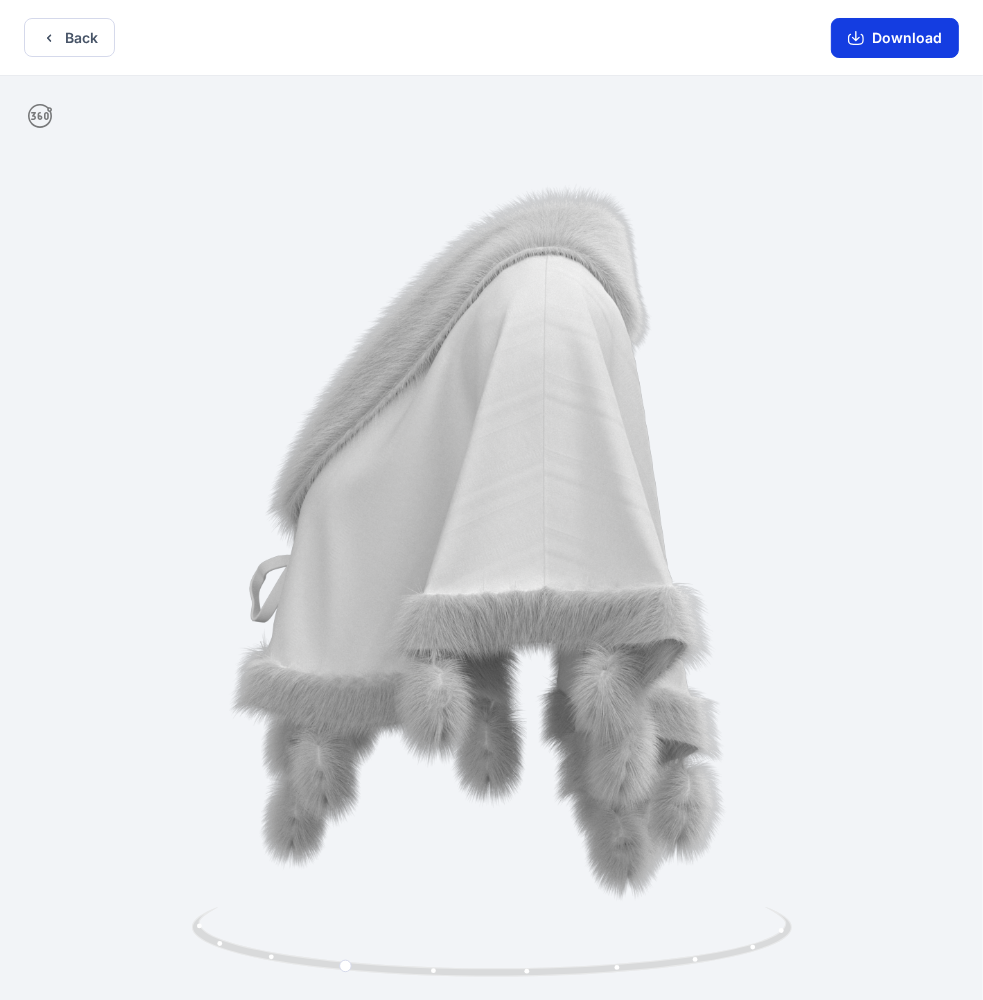 click on "Download" at bounding box center (895, 38) 